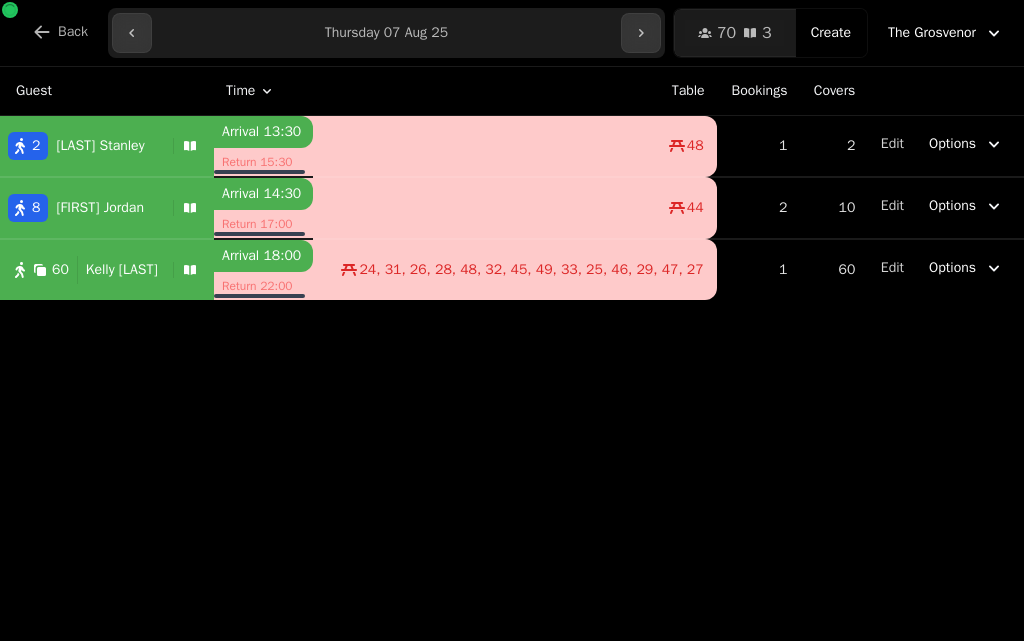 scroll, scrollTop: 0, scrollLeft: 0, axis: both 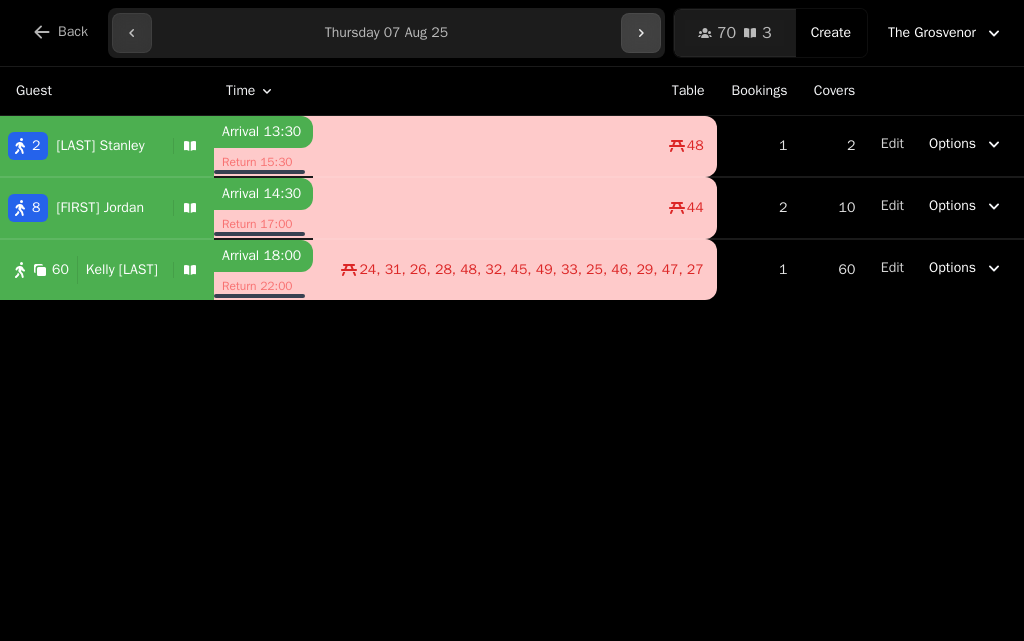 click 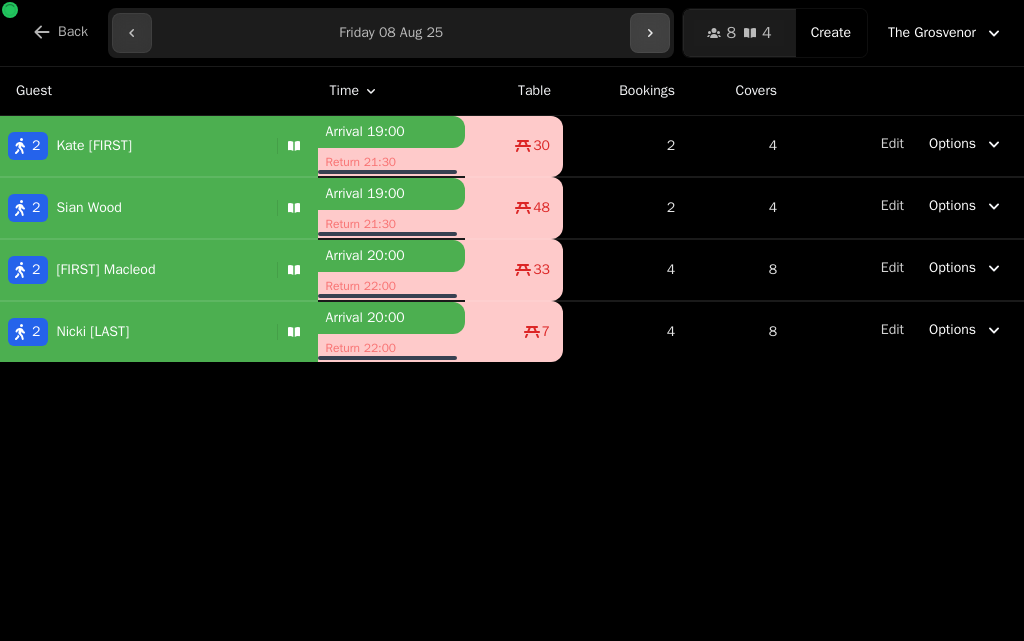 click 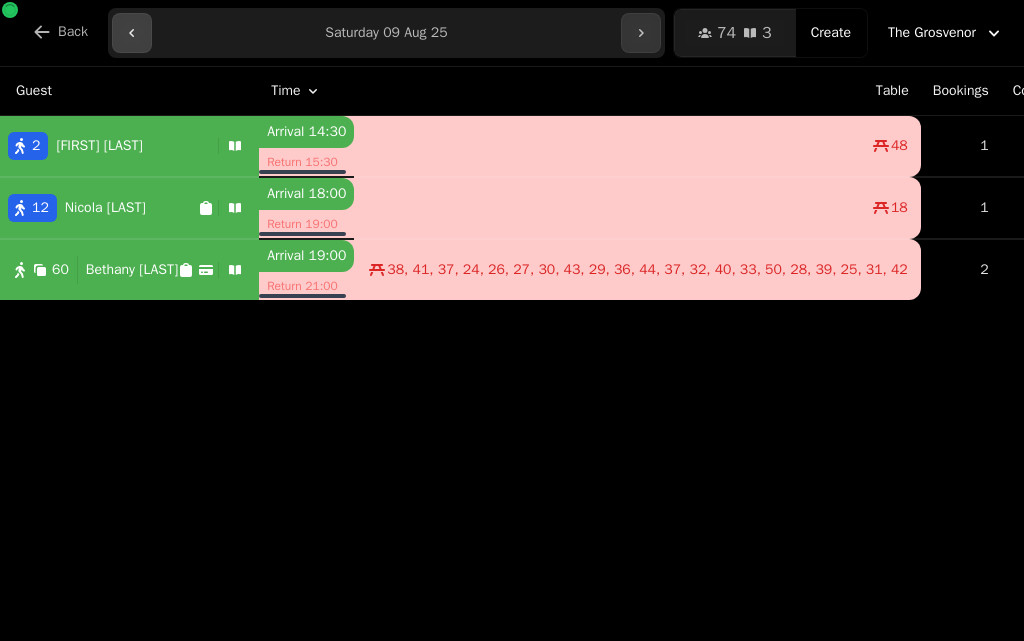click 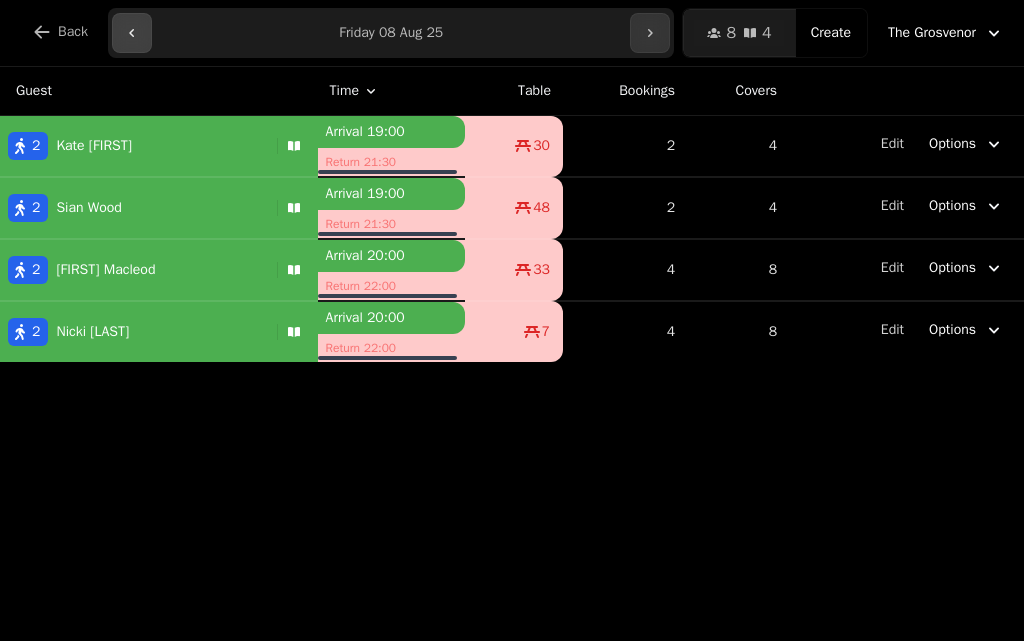 click at bounding box center [132, 33] 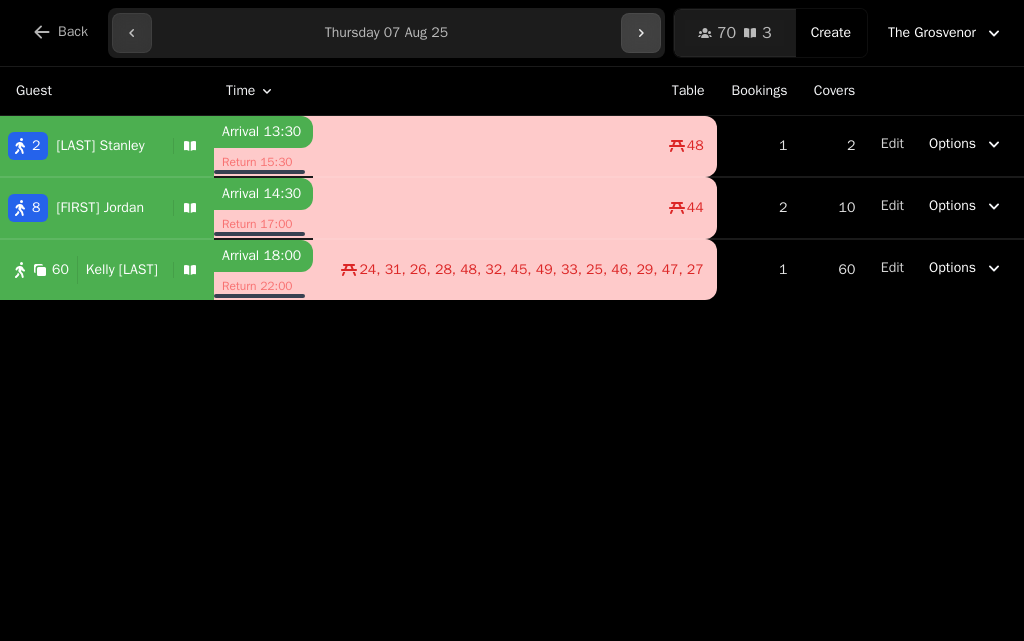 click 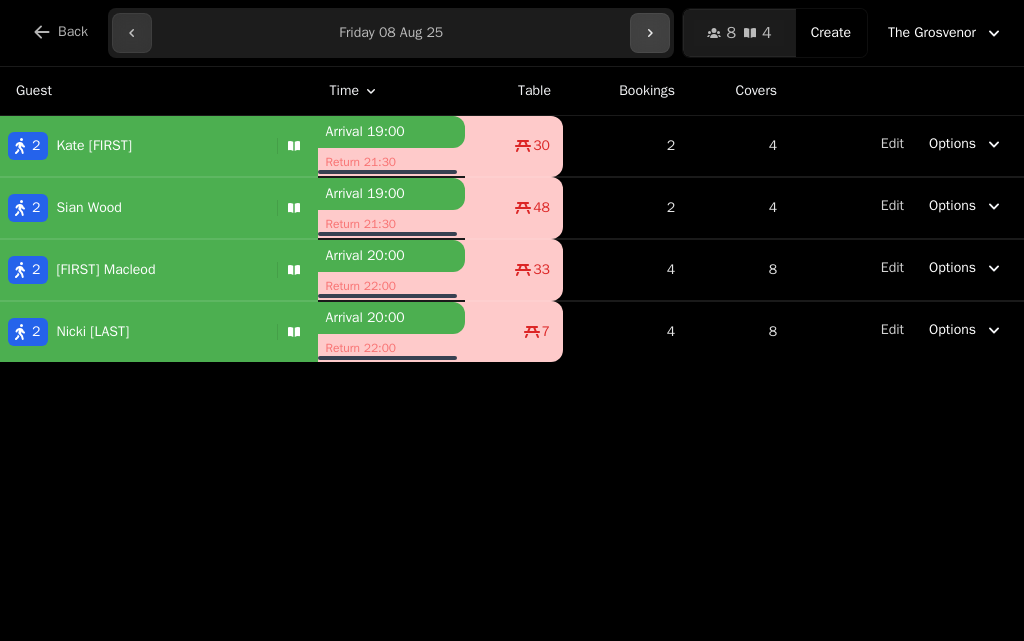 click 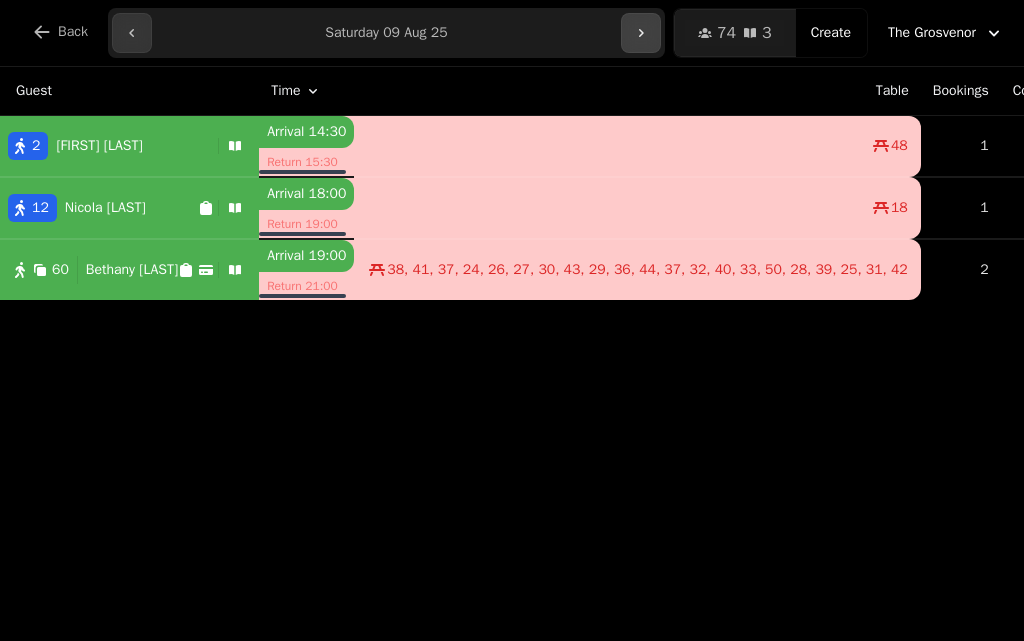 click 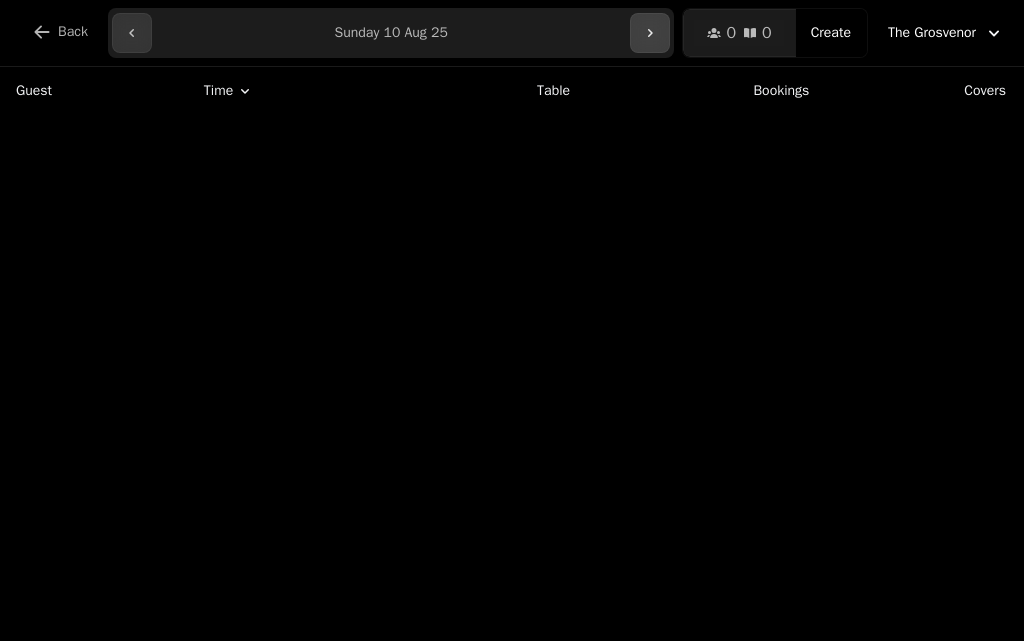 click 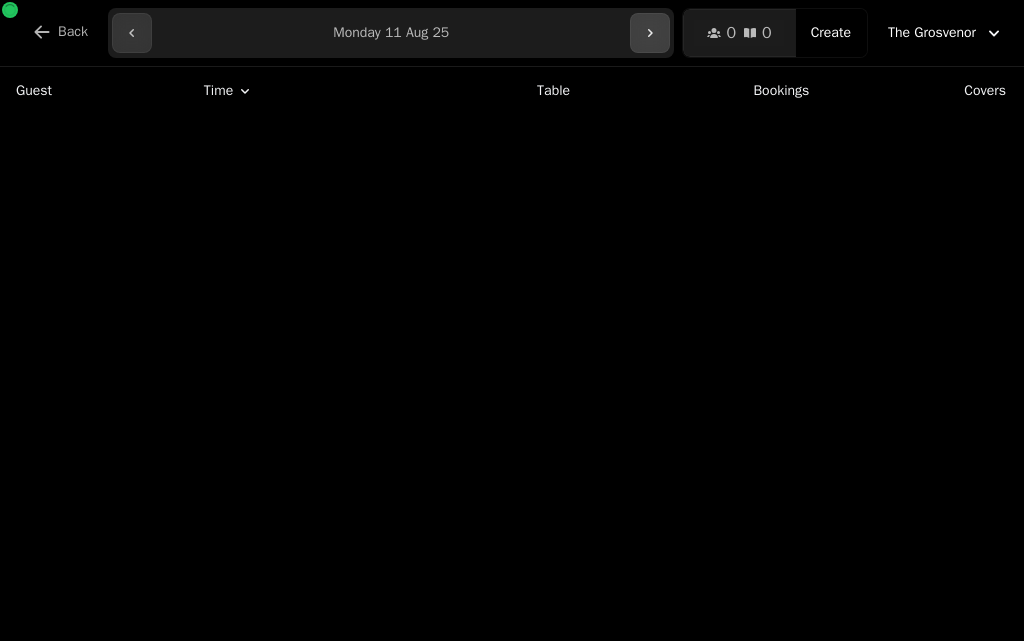 click 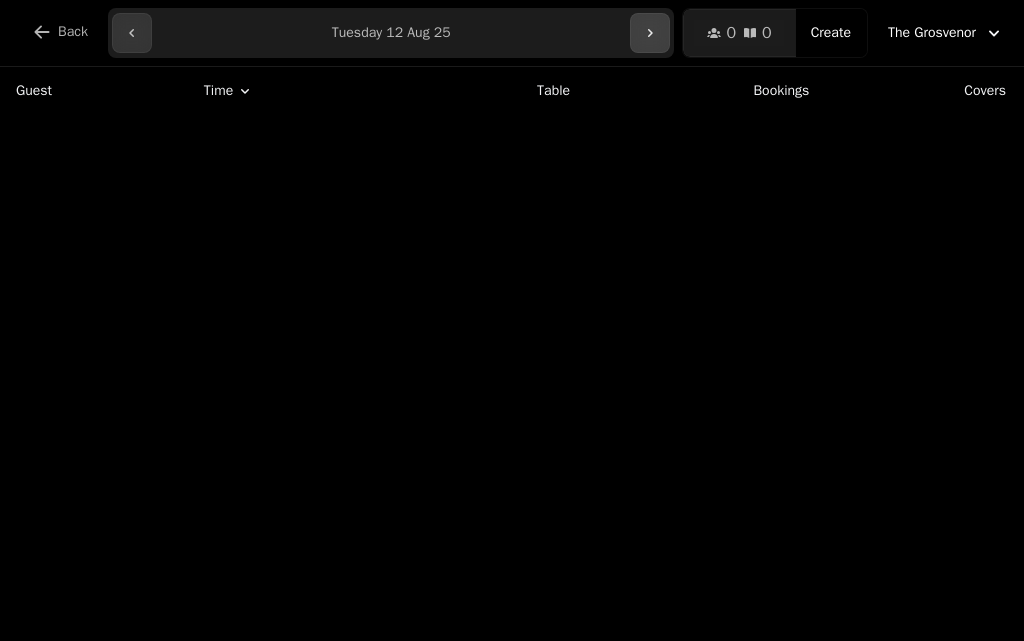click 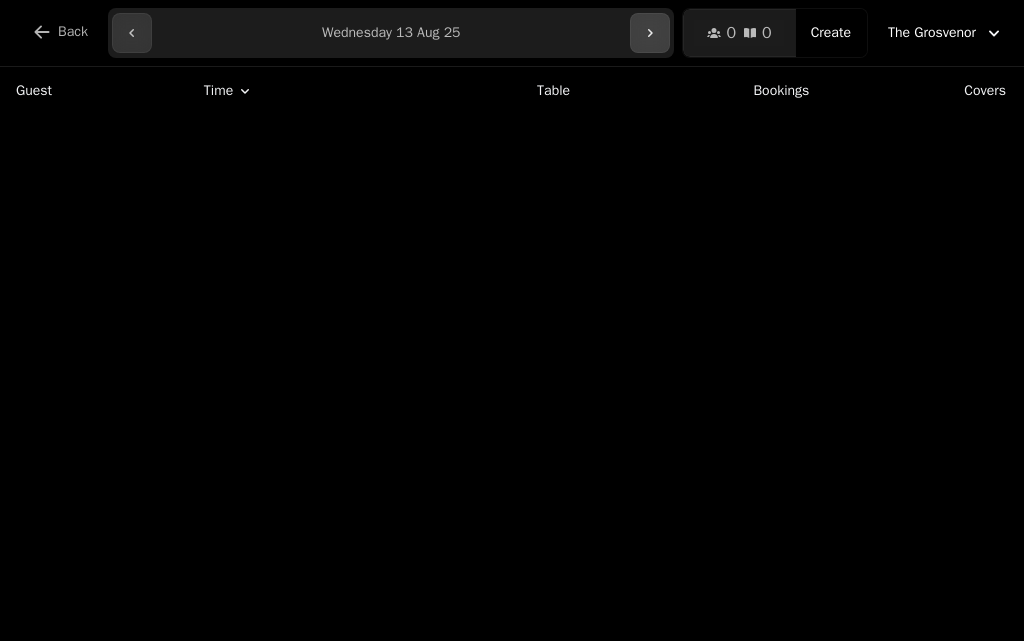 click 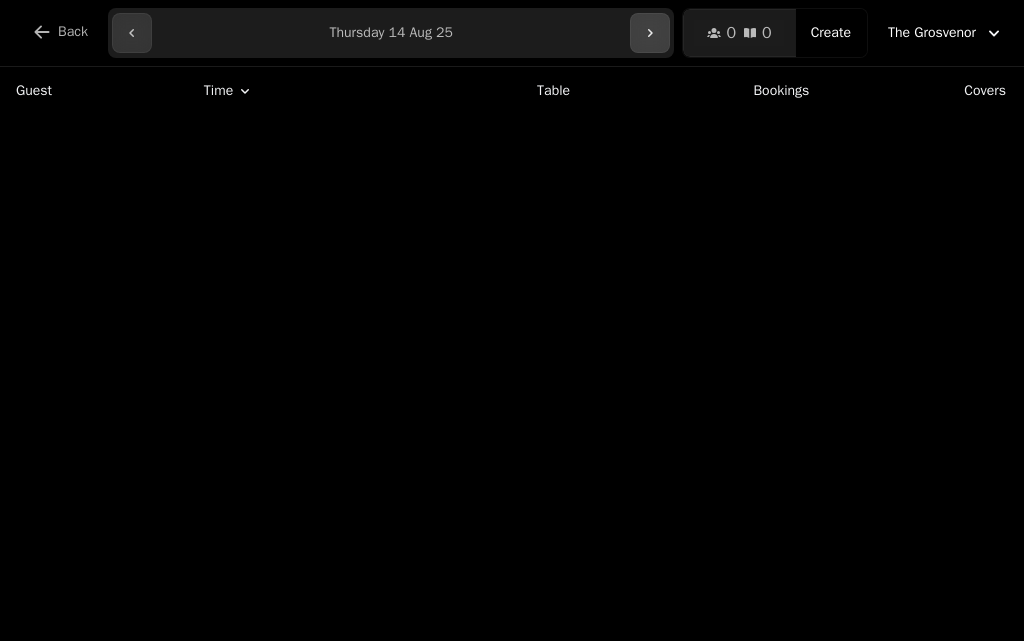 click 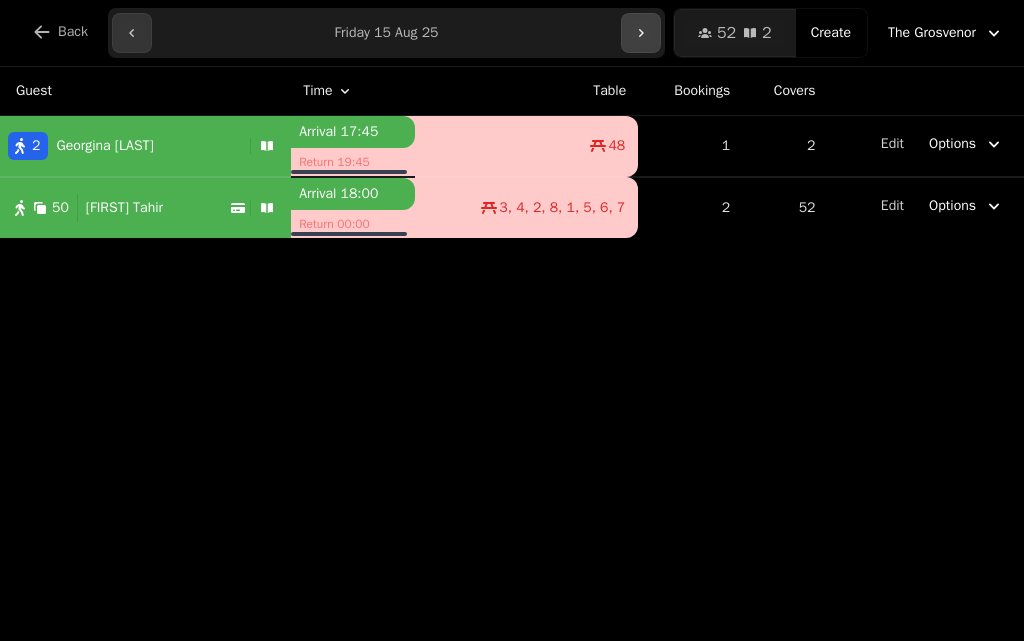 click 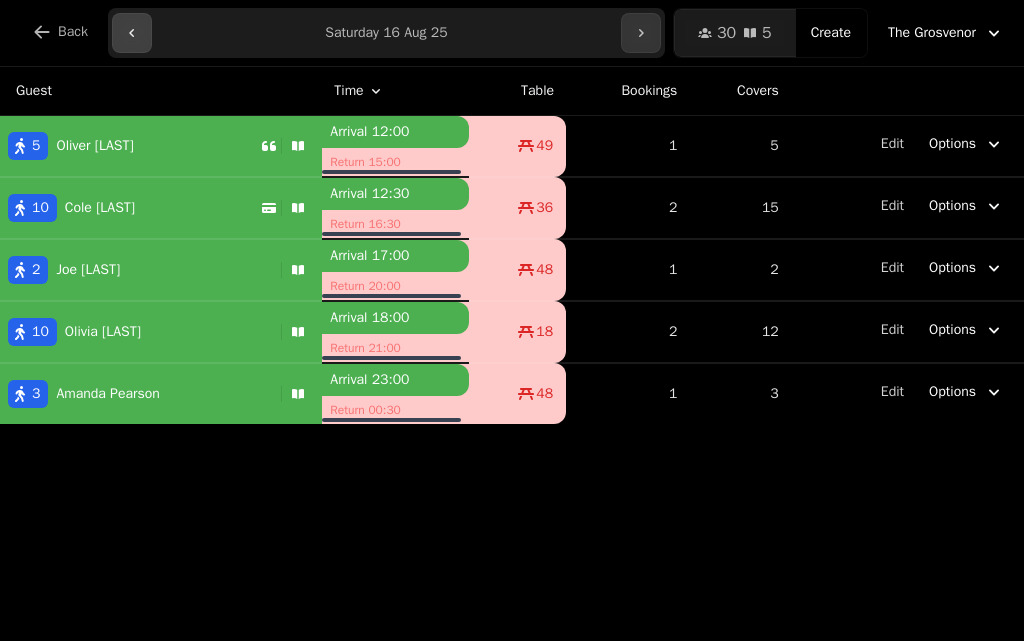 click at bounding box center (132, 33) 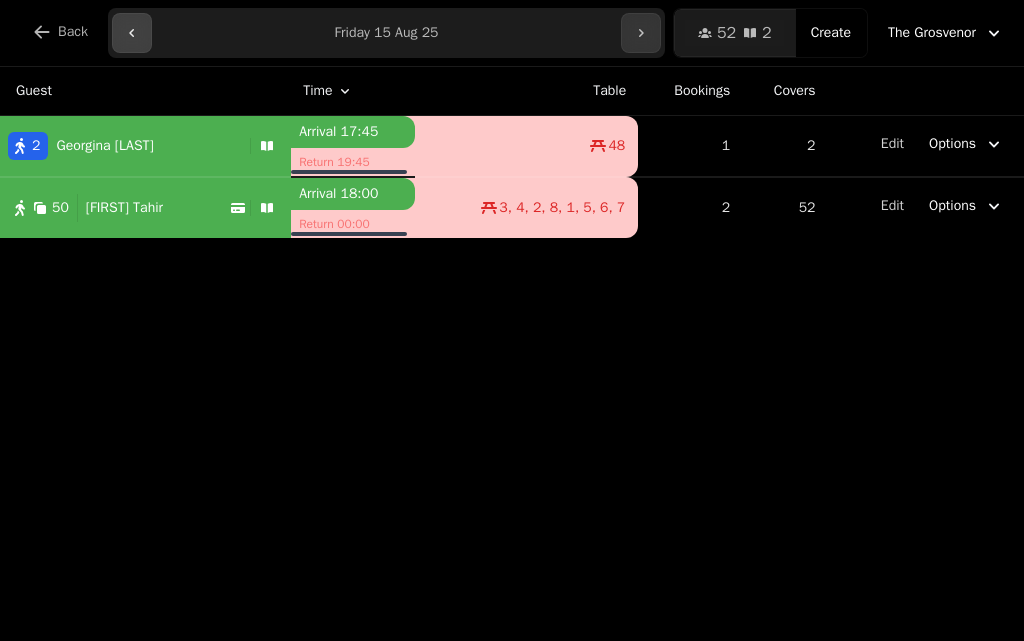 click 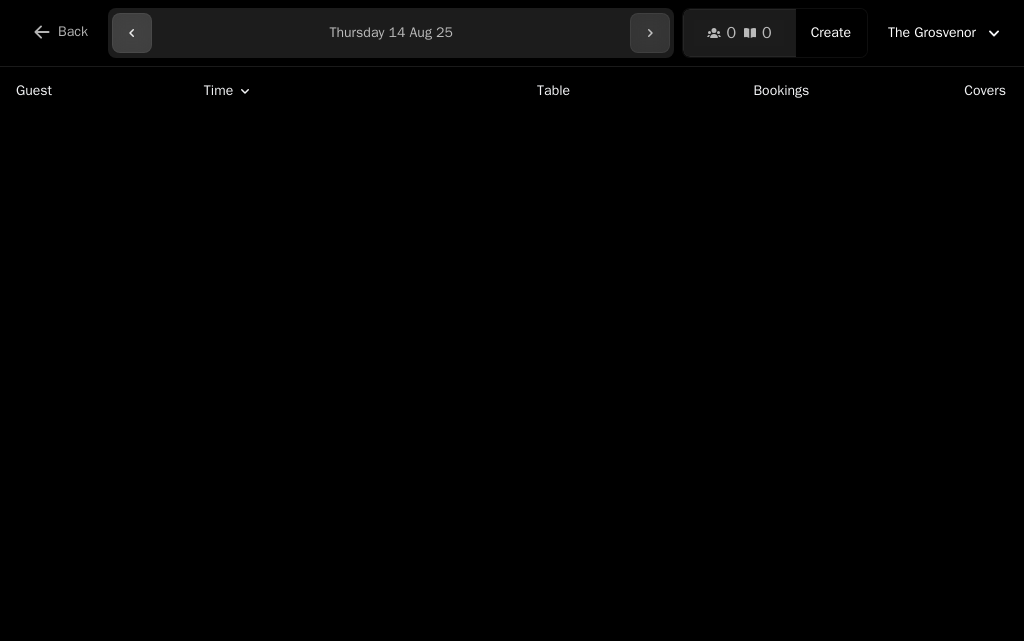 click 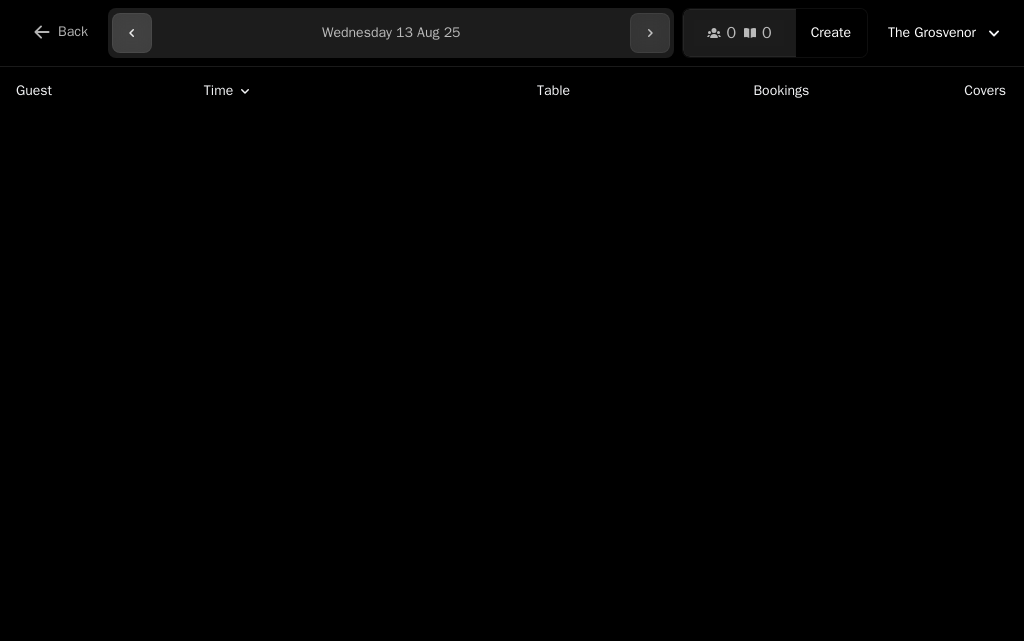 click 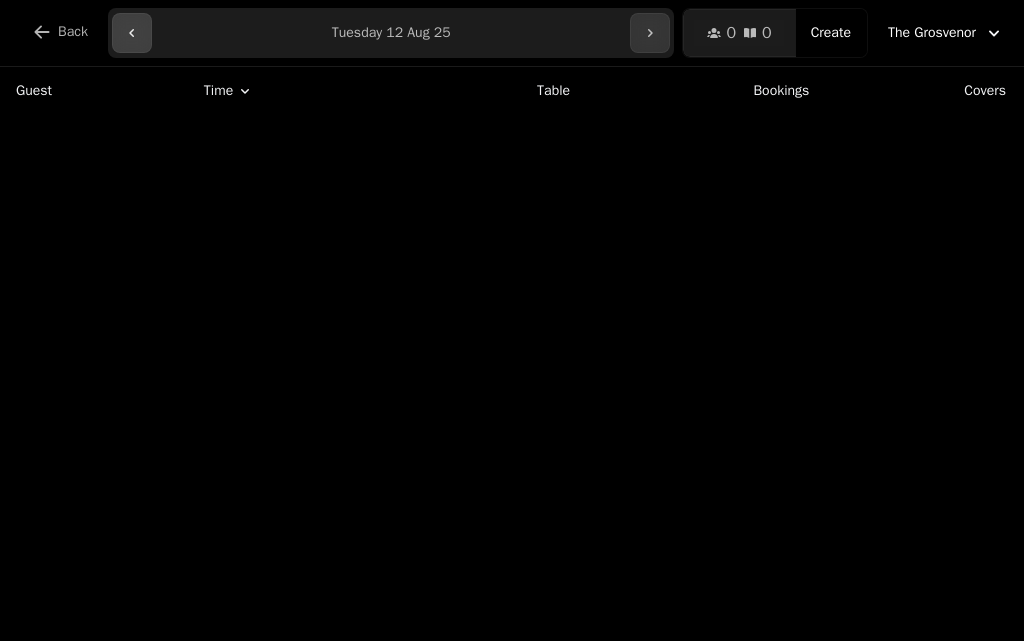 click 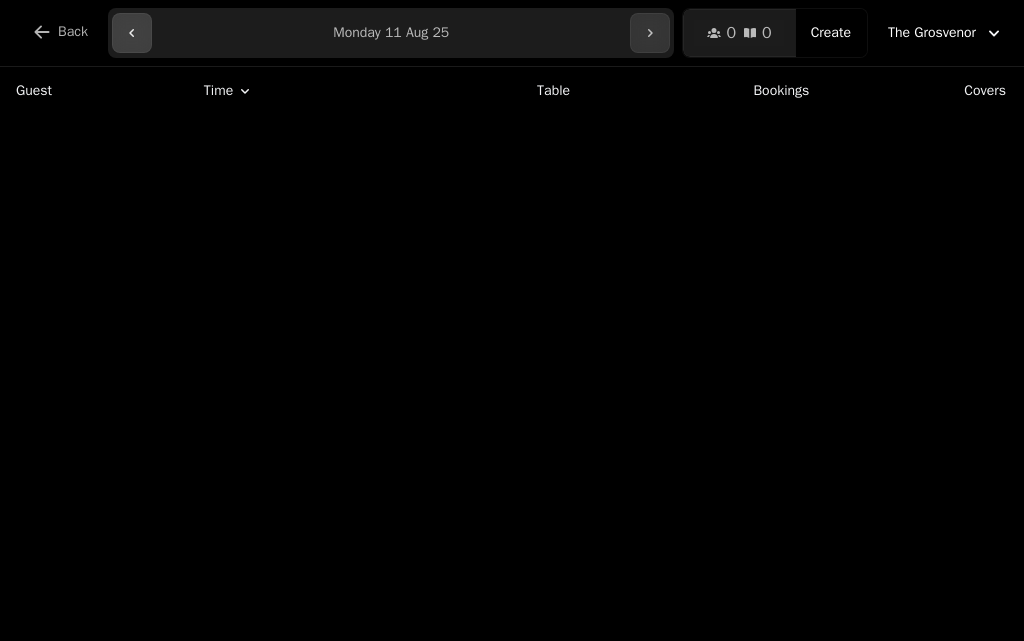 click 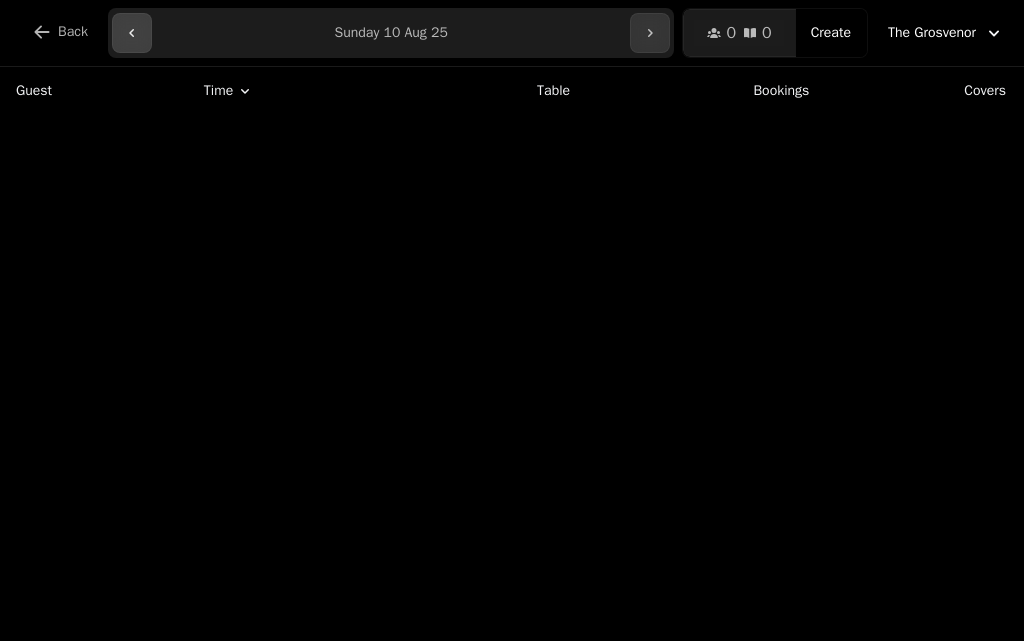 click 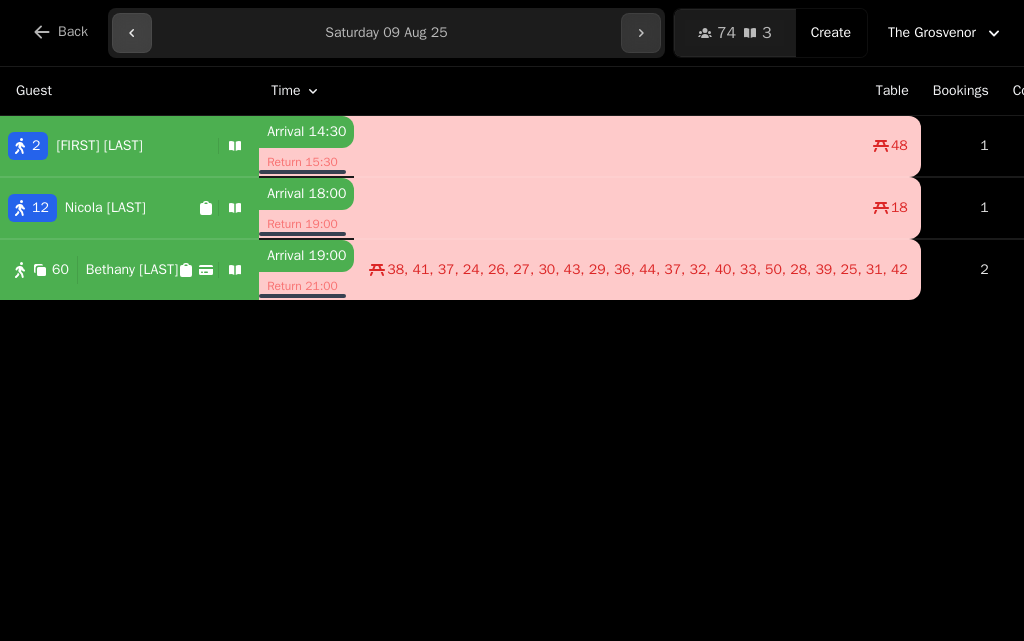 click 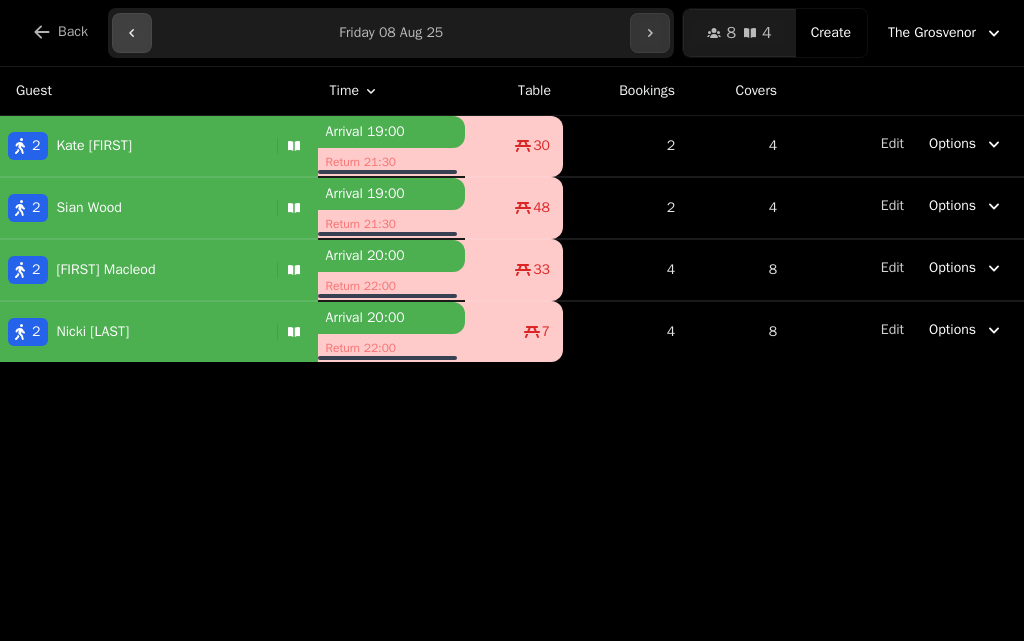 click 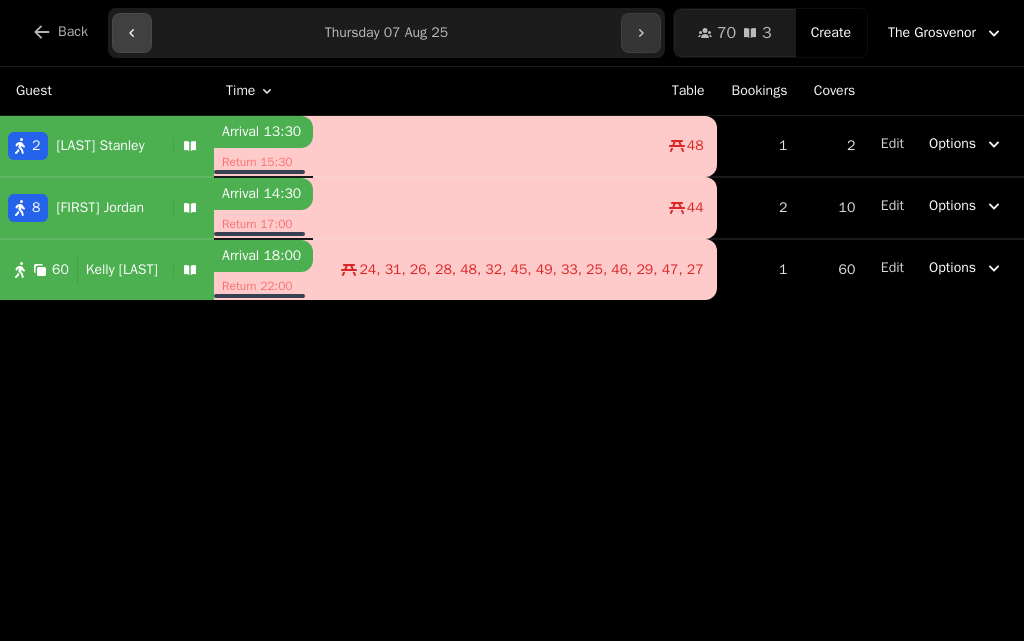 click 